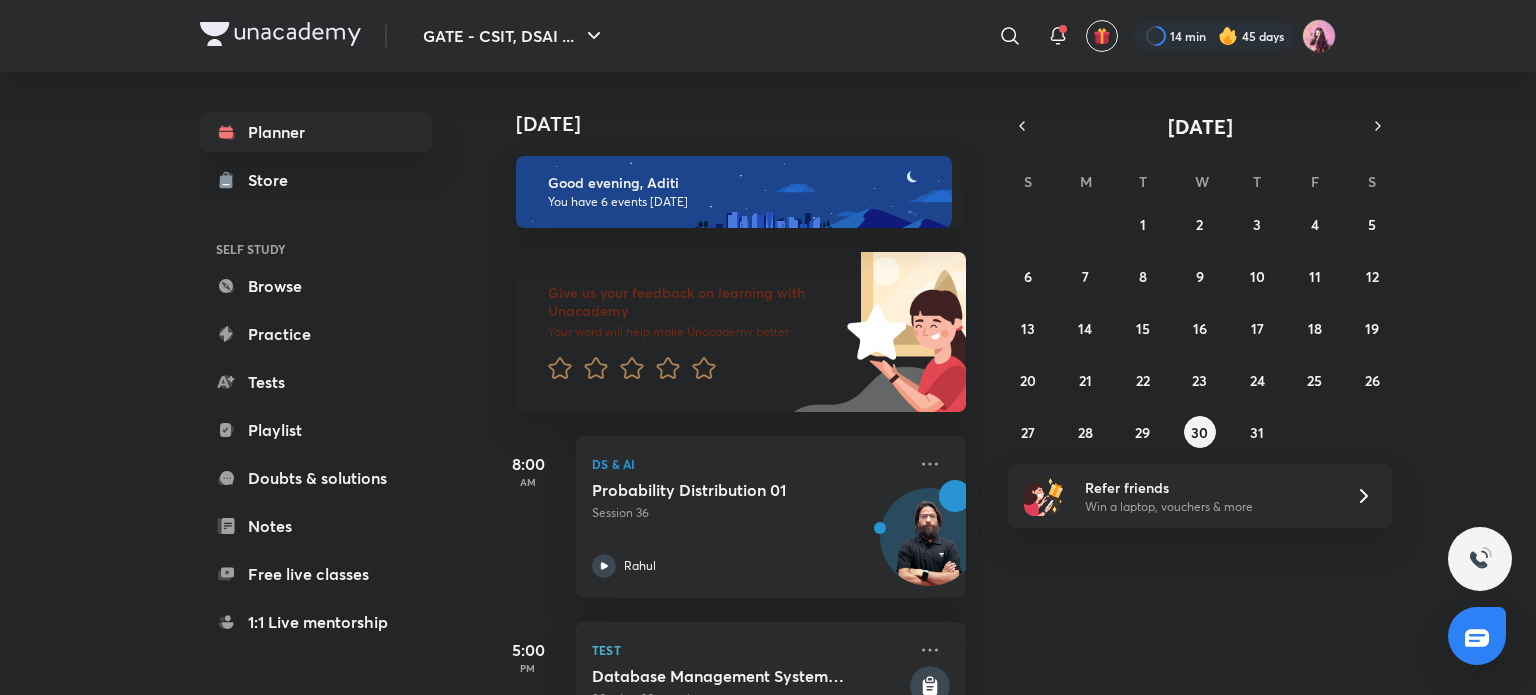 scroll, scrollTop: 0, scrollLeft: 0, axis: both 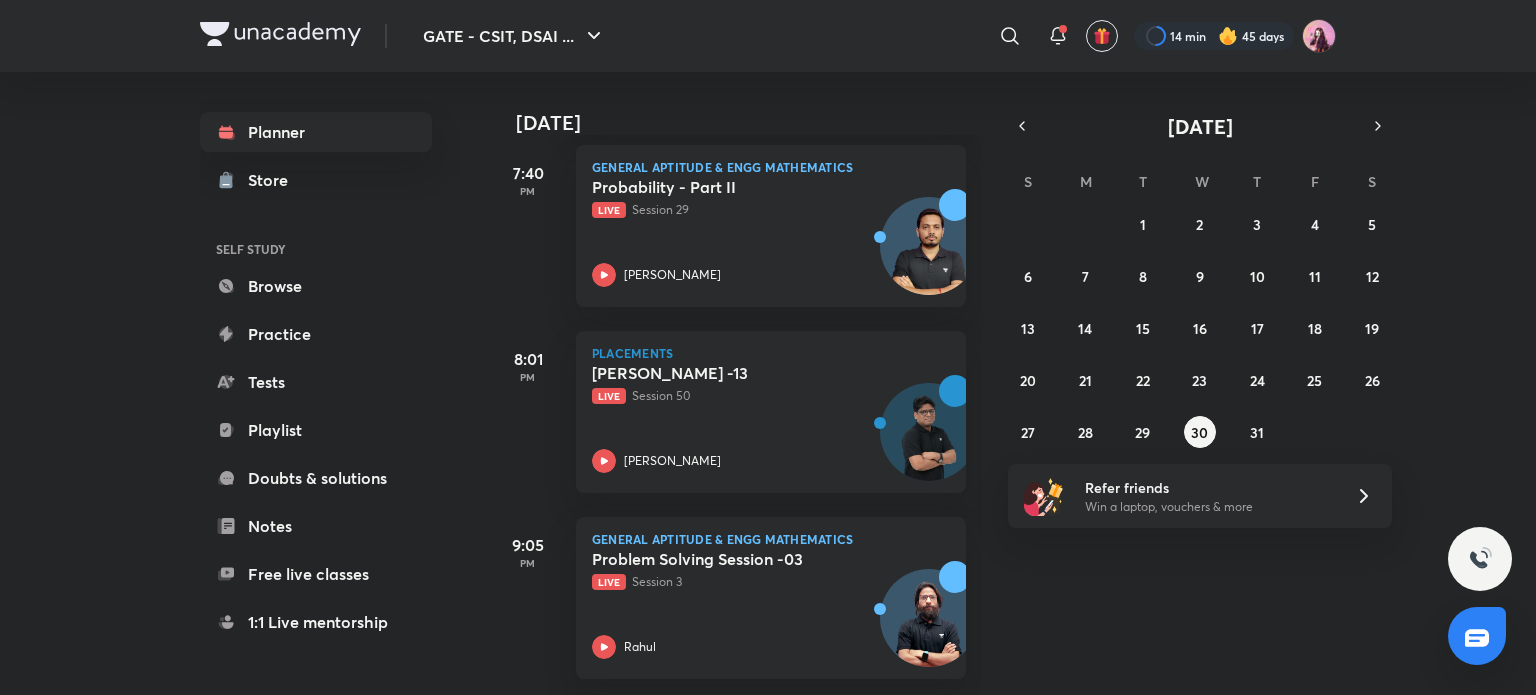 click on "Today Good evening, Aditi You have 6 events today Give us your feedback on learning with Unacademy Your word will help make Unacademy better 8:00 AM DS & AI Probability Distribution 01 Session 36 Rahul  5:00 PM Test Database Management System Subject Test 90 min • 30 questions 6:00 PM CS & IT Decidable & Undecidable Language- Part II Session 45 Ankit Kumar 7:40 PM General Aptitude & Engg Mathematics Probability - Part II Live Session 29 Aman Raj 8:01 PM Placements Greedy Algorithms -13 Live Session 50 Pankaj Sharma 9:05 PM General Aptitude & Engg Mathematics Problem Solving Session -03 Live Session 3 Rahul" at bounding box center (1010, 383) 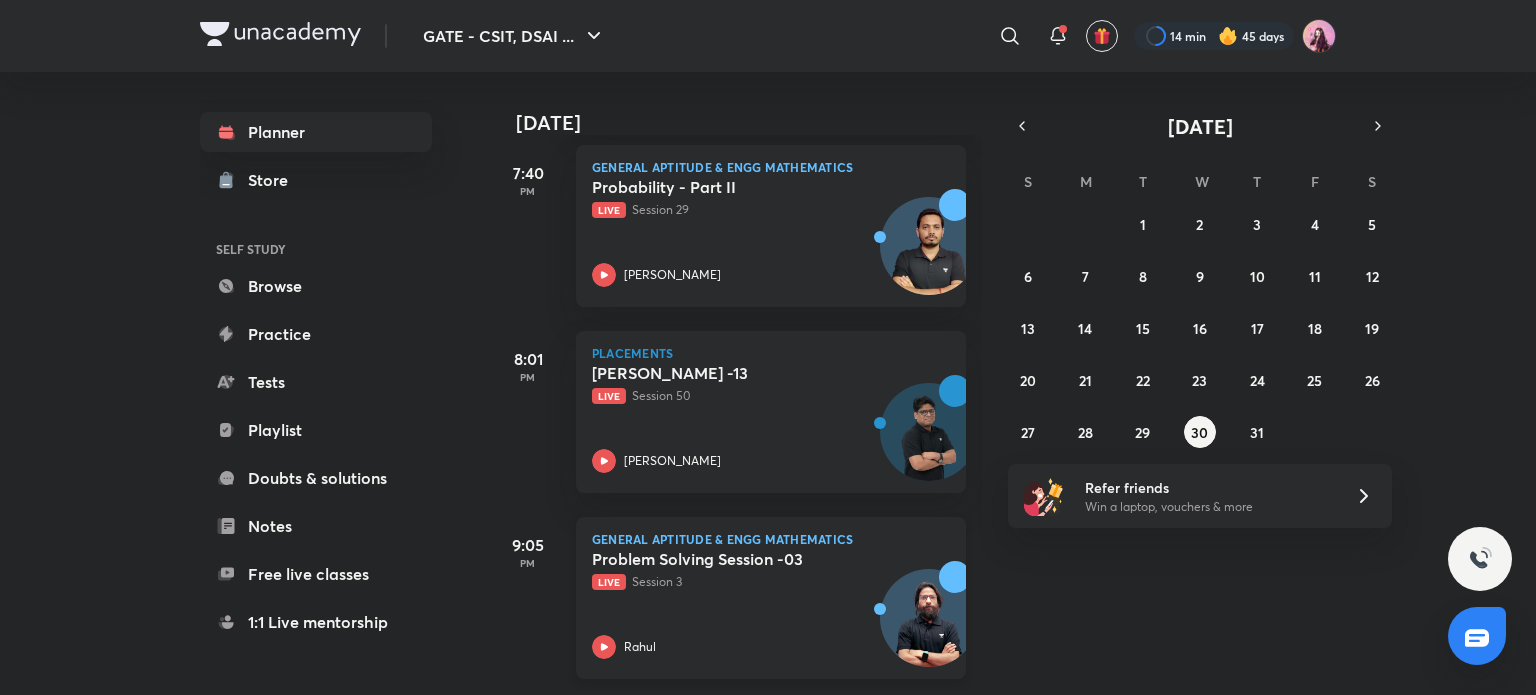 click on "Rahul" at bounding box center (749, 647) 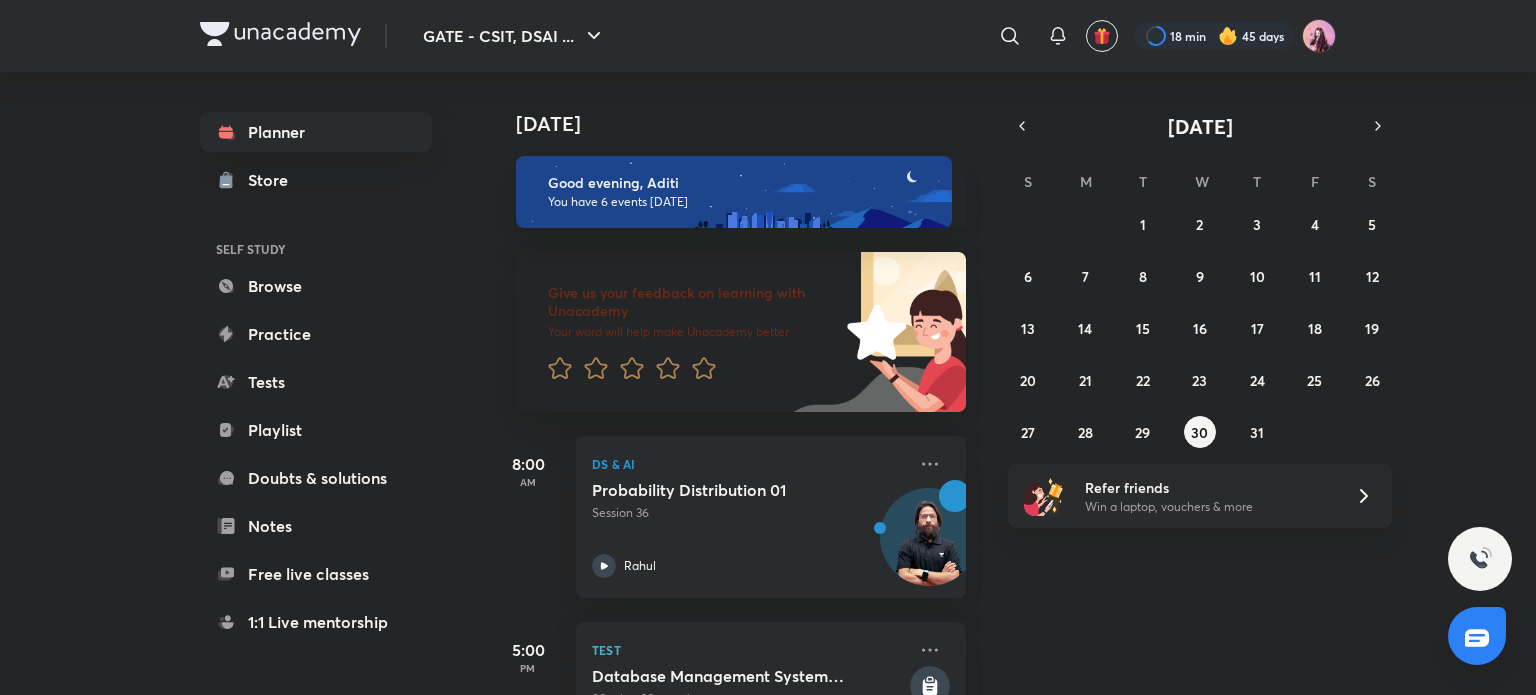 scroll, scrollTop: 0, scrollLeft: 0, axis: both 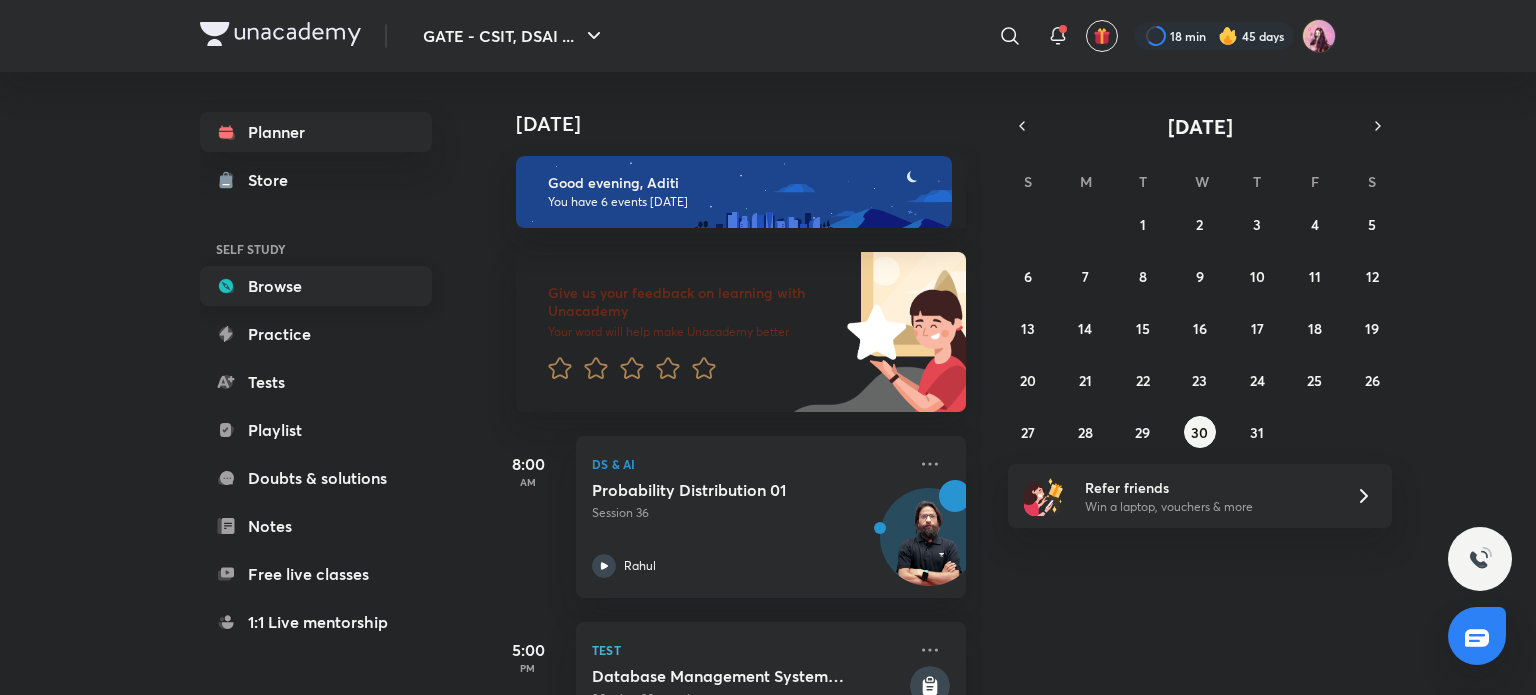 click on "Browse" at bounding box center (316, 286) 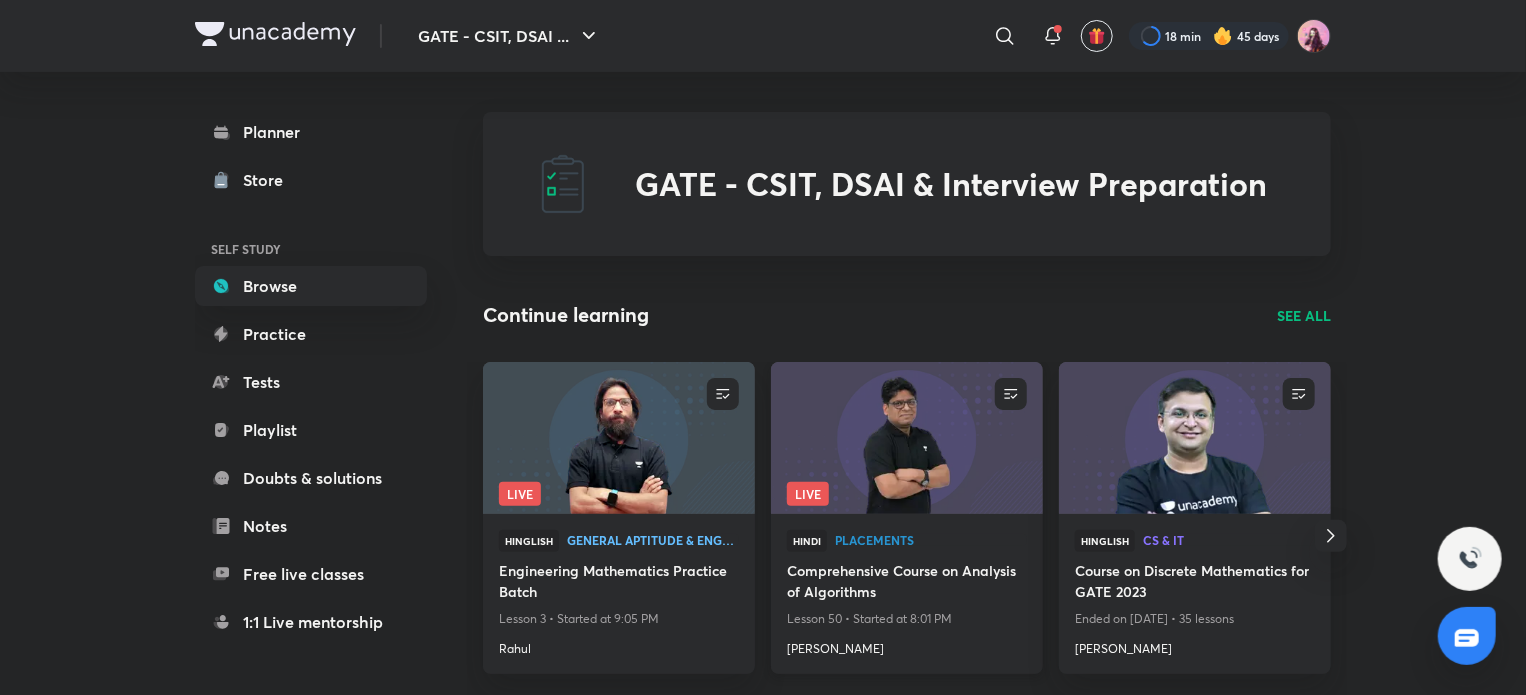 click on "Comprehensive Course on Analysis of Algorithms" at bounding box center [907, 583] 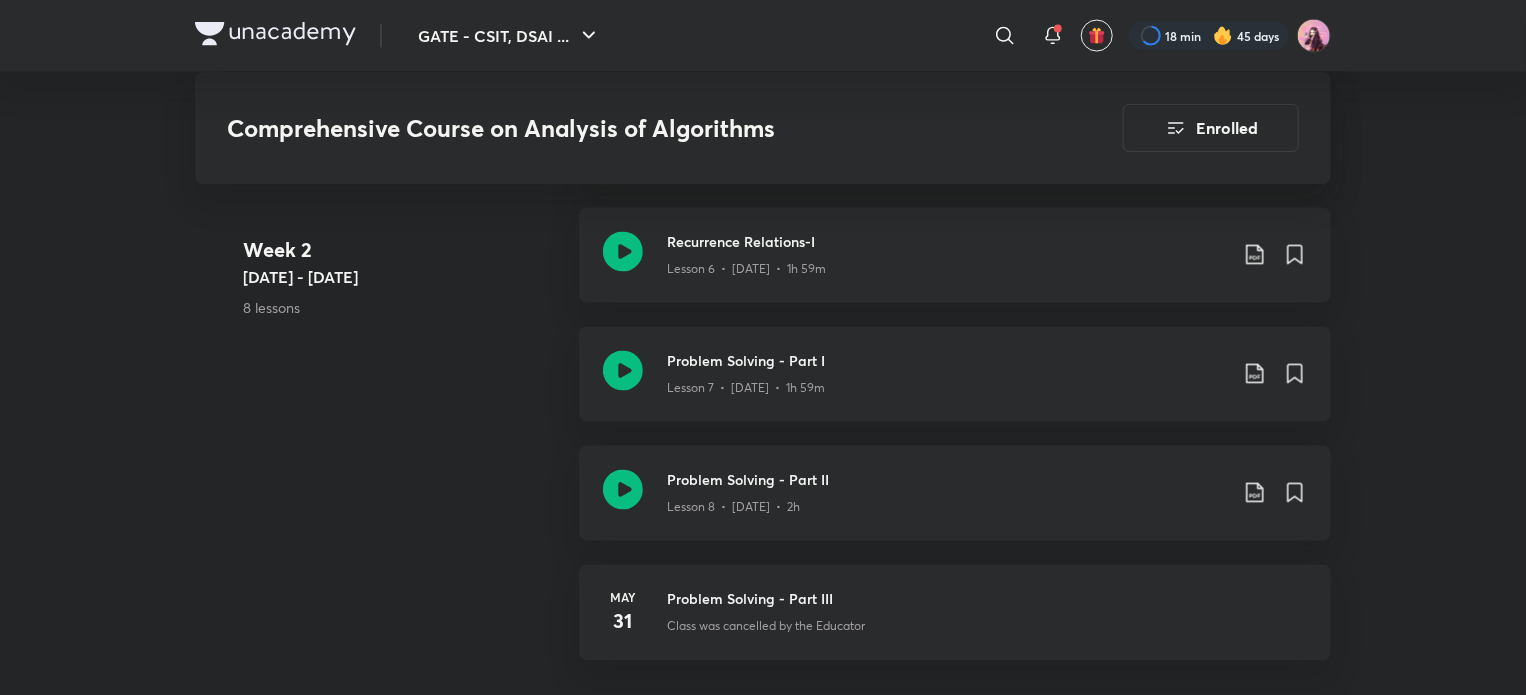 scroll, scrollTop: 1750, scrollLeft: 0, axis: vertical 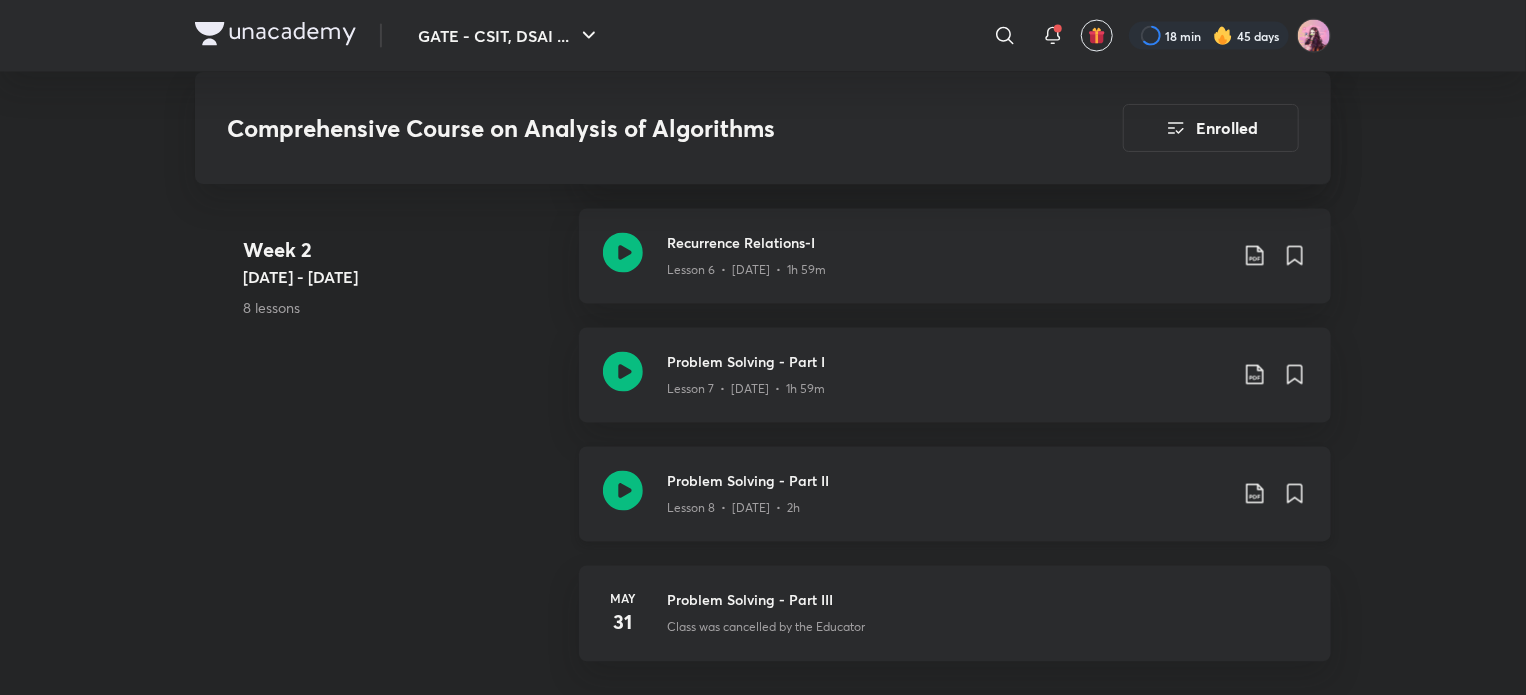 click on "Lesson 8  •  May 31  •  2h" at bounding box center [947, 505] 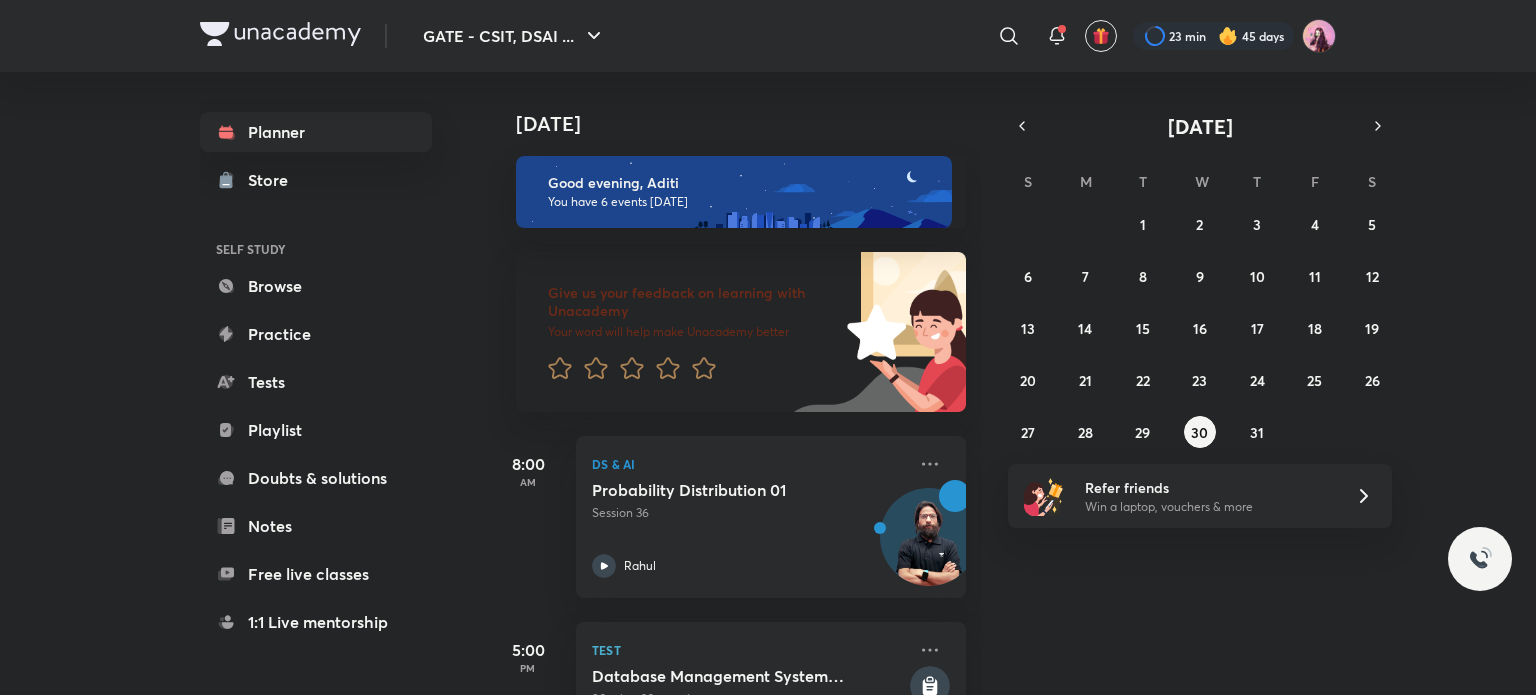 scroll, scrollTop: 0, scrollLeft: 0, axis: both 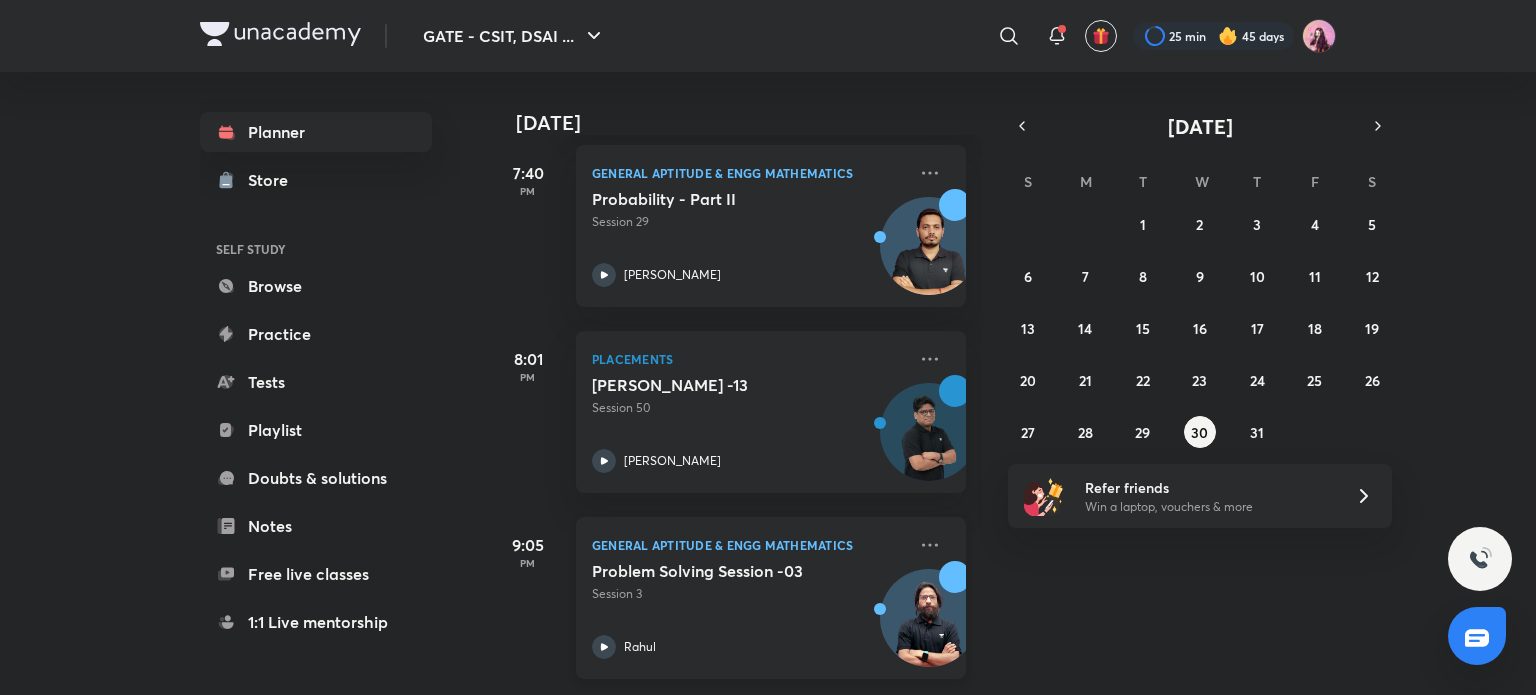 click on "Problem Solving Session -03 Session 3 [PERSON_NAME]" at bounding box center [749, 610] 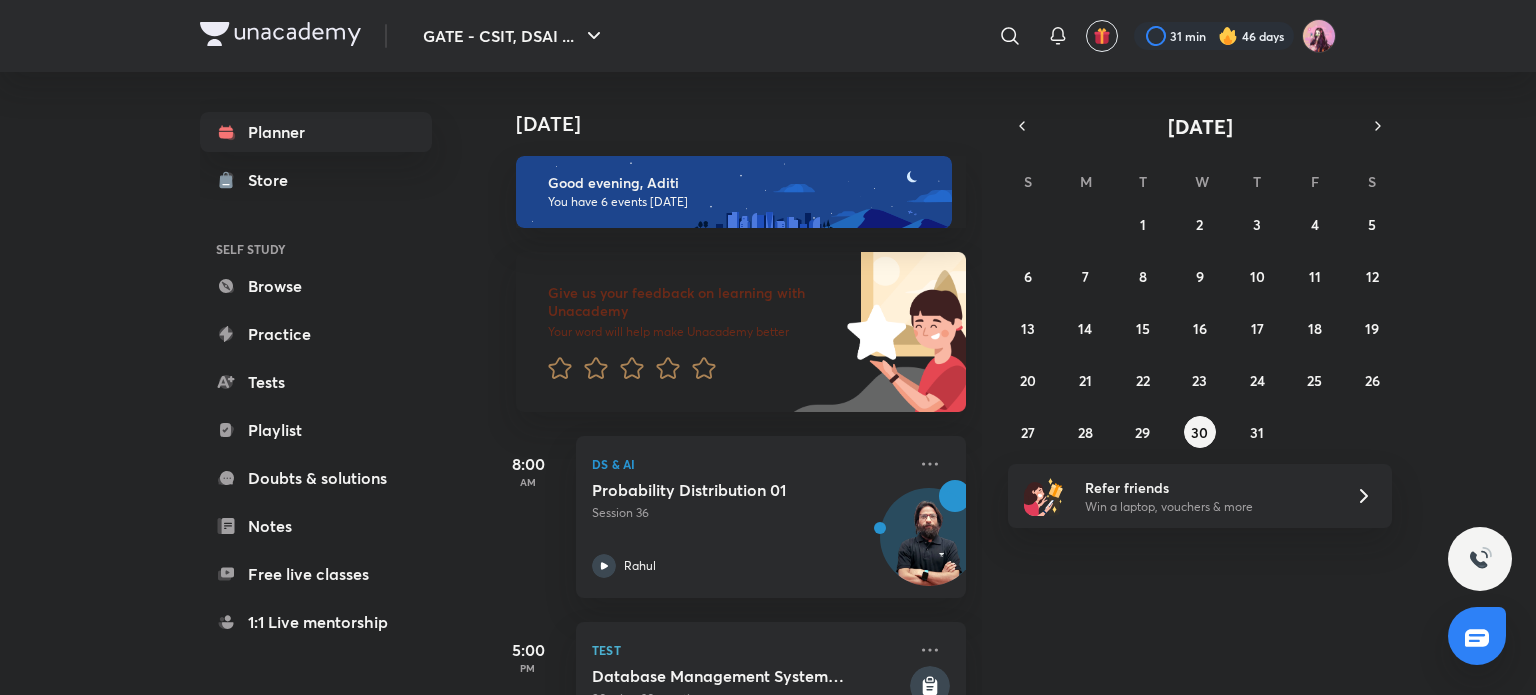 scroll, scrollTop: 0, scrollLeft: 0, axis: both 